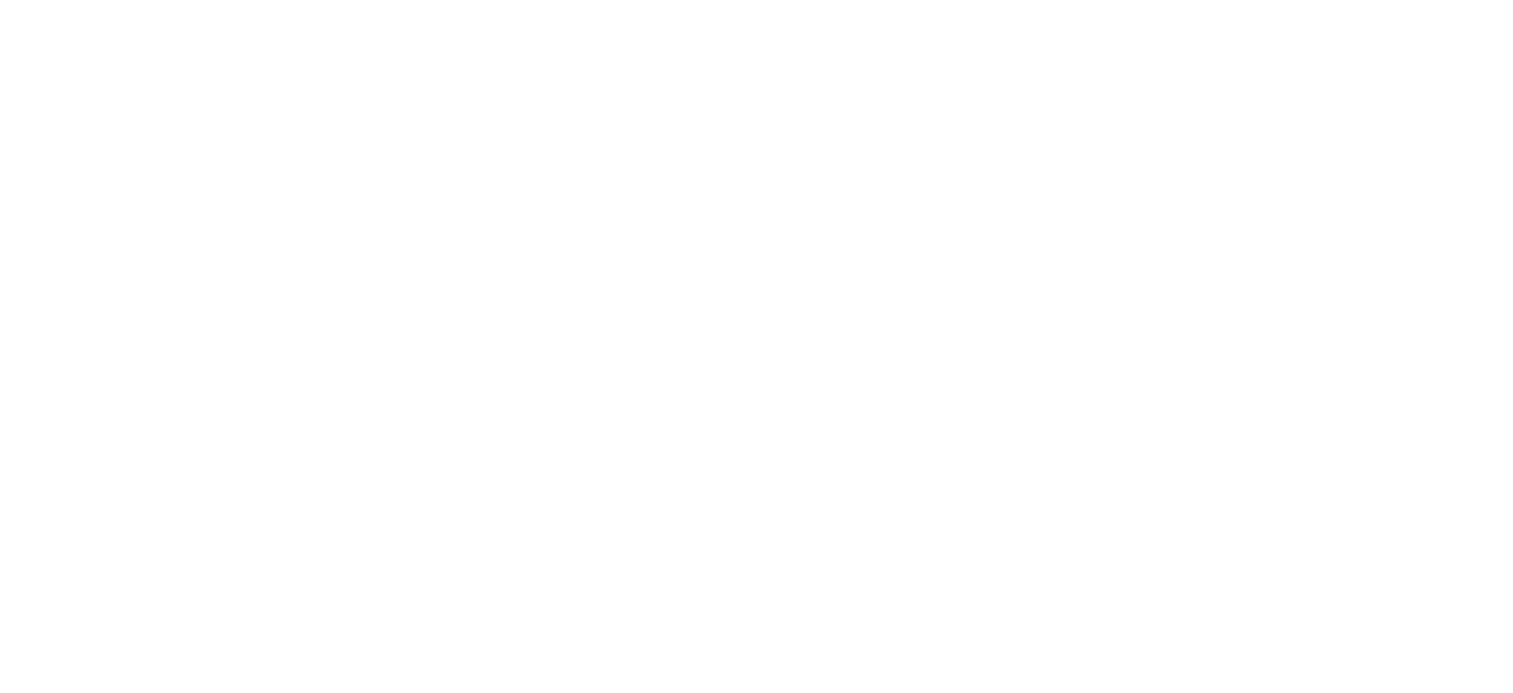 scroll, scrollTop: 0, scrollLeft: 0, axis: both 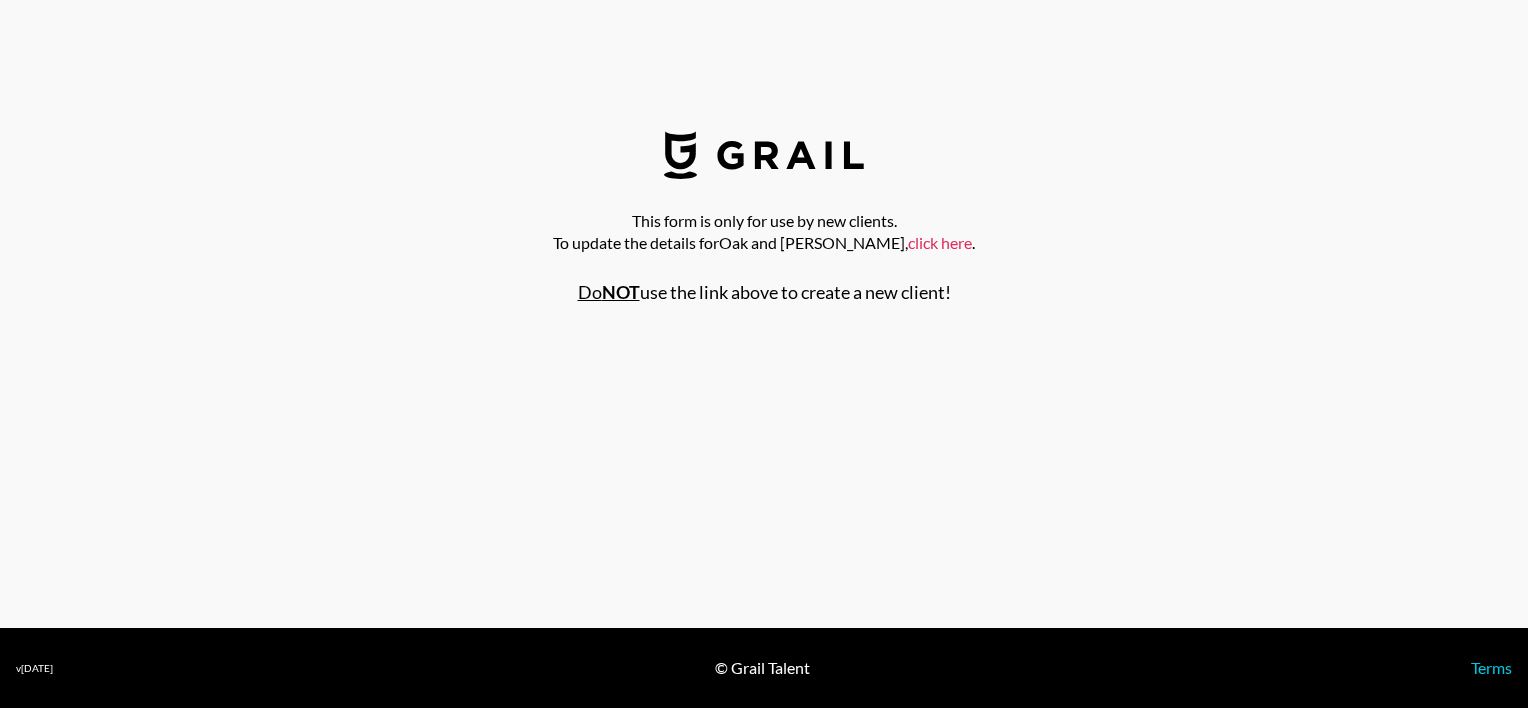 click on "click here" at bounding box center [940, 242] 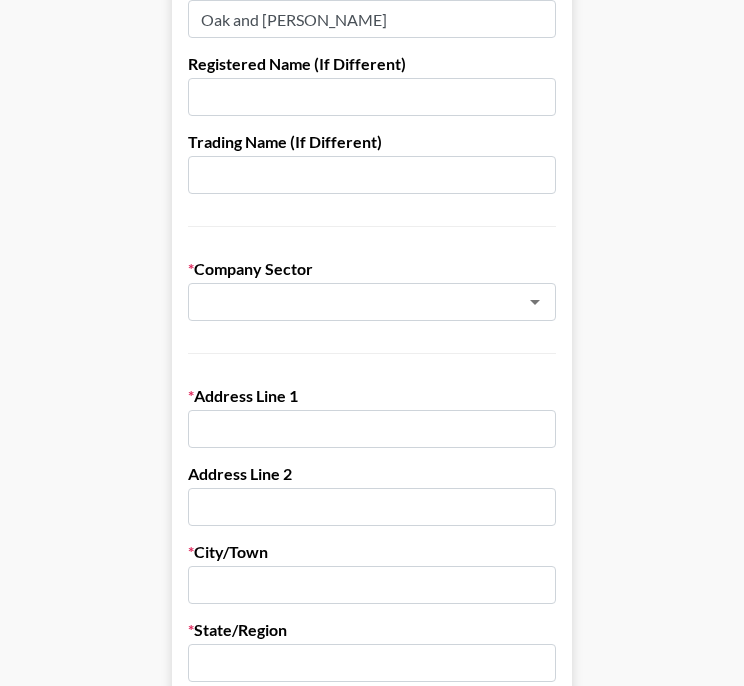 scroll, scrollTop: 40, scrollLeft: 0, axis: vertical 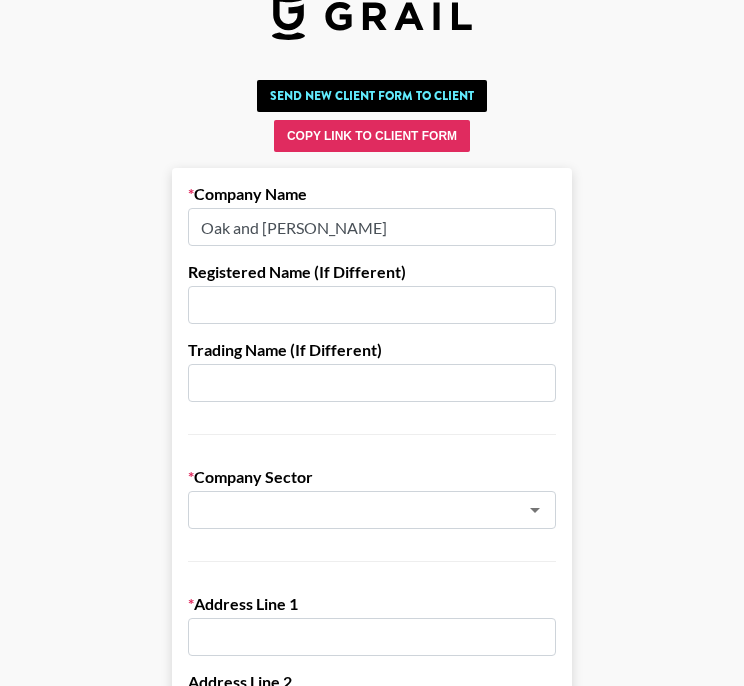 click at bounding box center [372, 305] 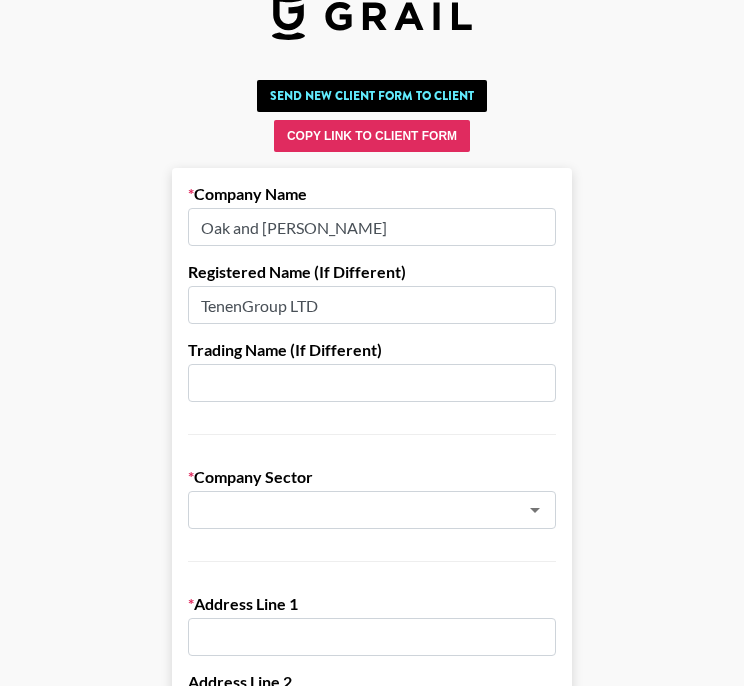 click on "TenenGroup LTD" at bounding box center [372, 305] 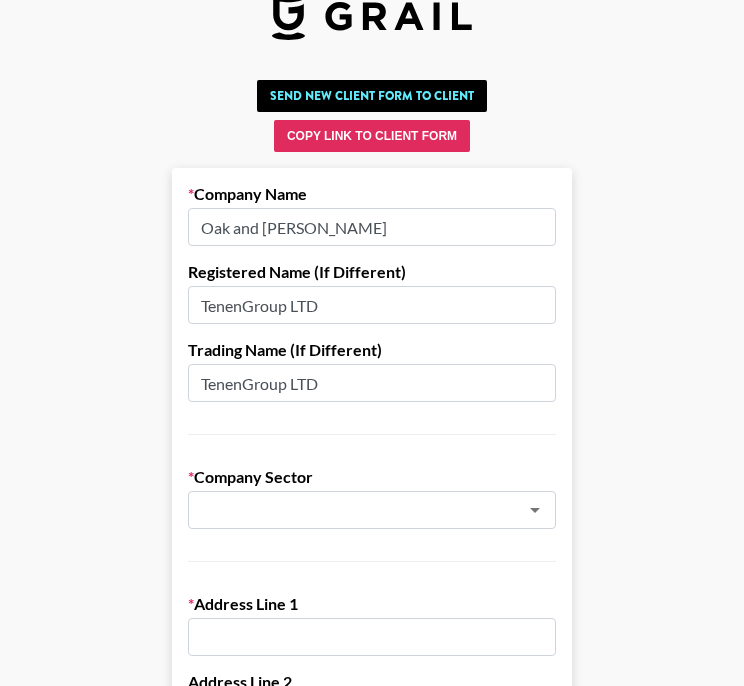 type on "TenenGroup LTD" 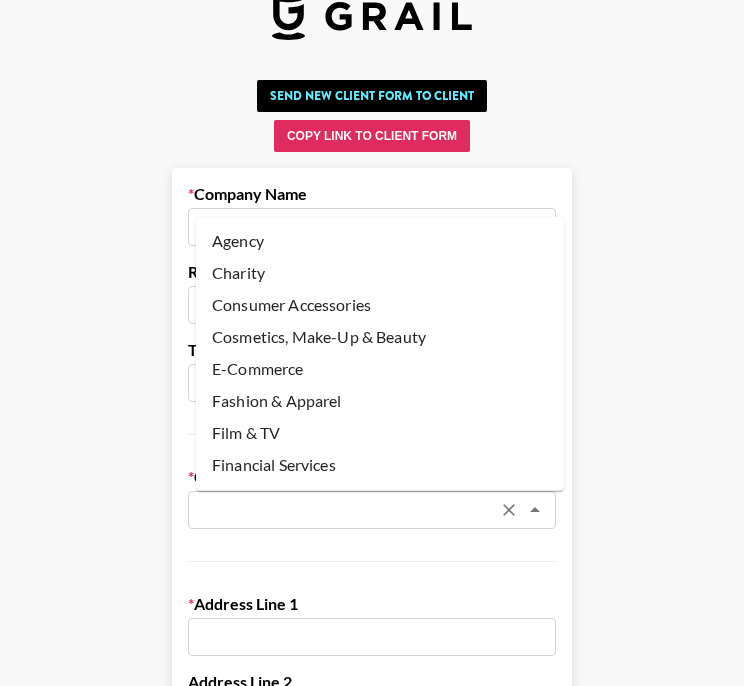 click at bounding box center [345, 510] 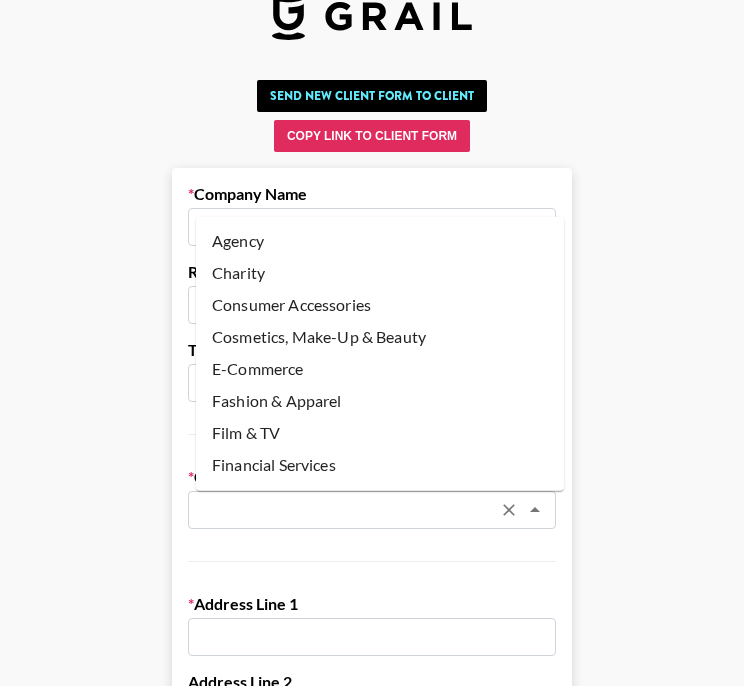 click at bounding box center [345, 510] 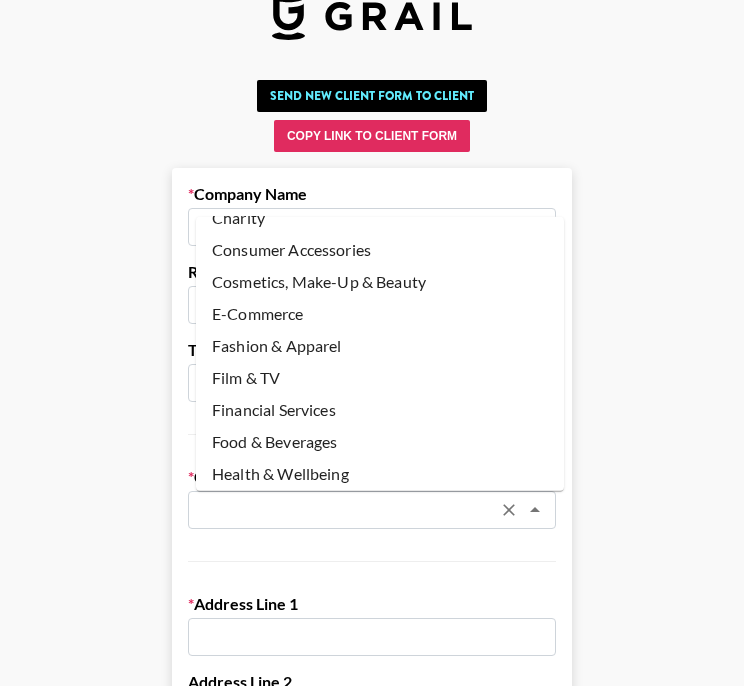 scroll, scrollTop: 56, scrollLeft: 0, axis: vertical 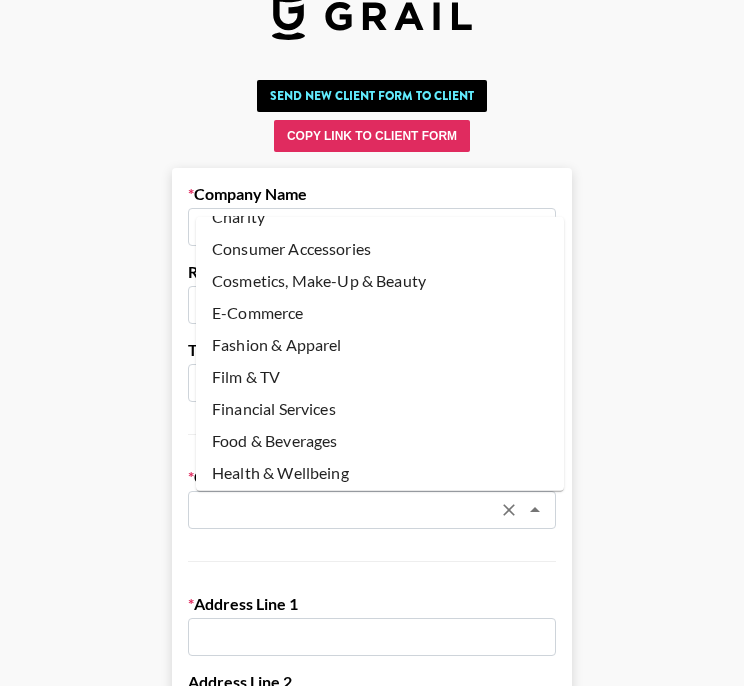 click on "Fashion & Apparel" at bounding box center [380, 344] 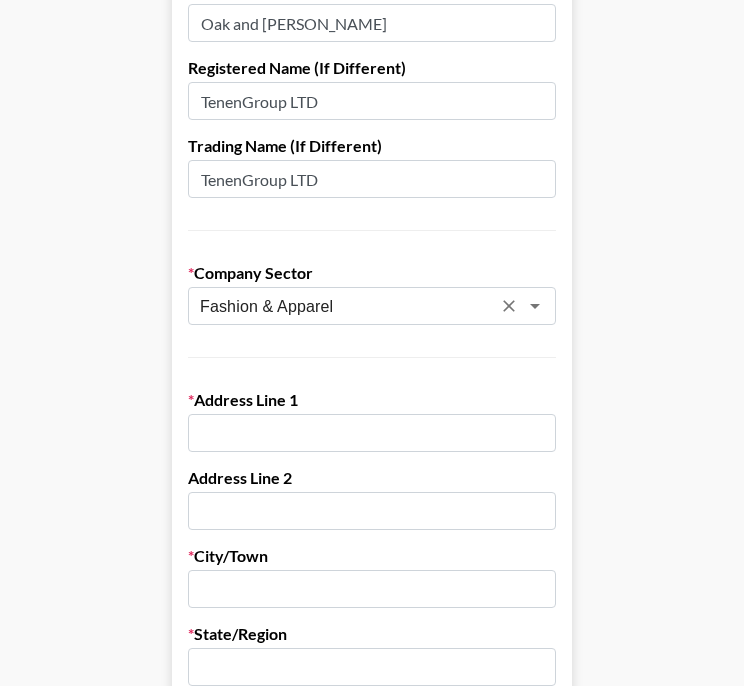 scroll, scrollTop: 245, scrollLeft: 0, axis: vertical 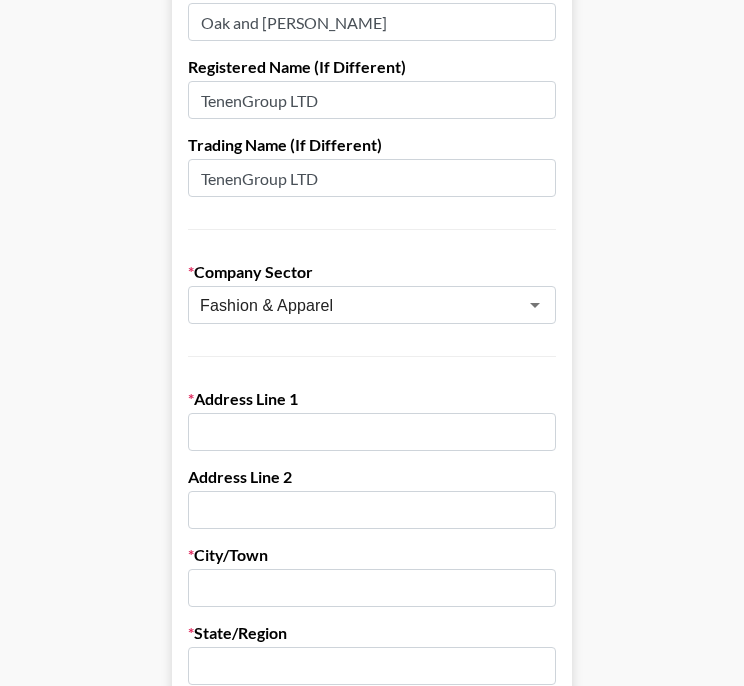 click at bounding box center [372, 432] 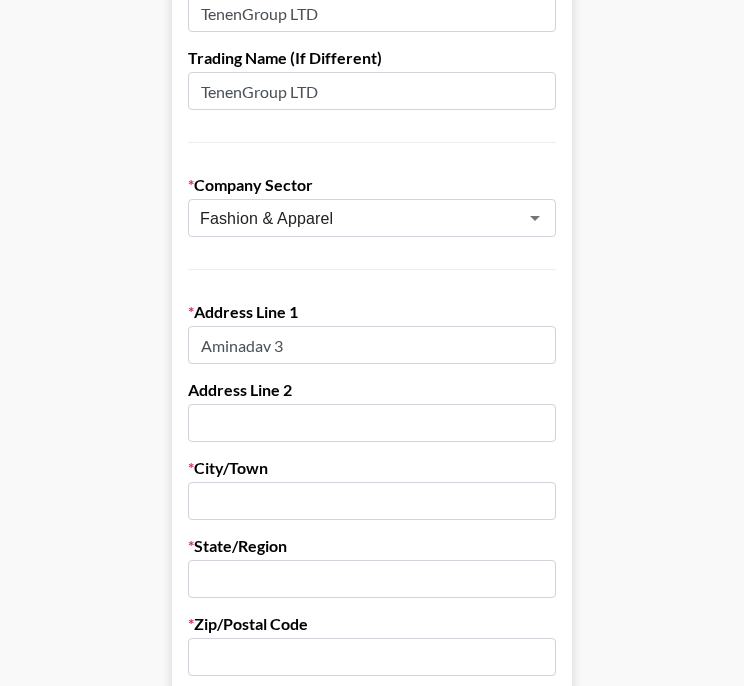 scroll, scrollTop: 345, scrollLeft: 0, axis: vertical 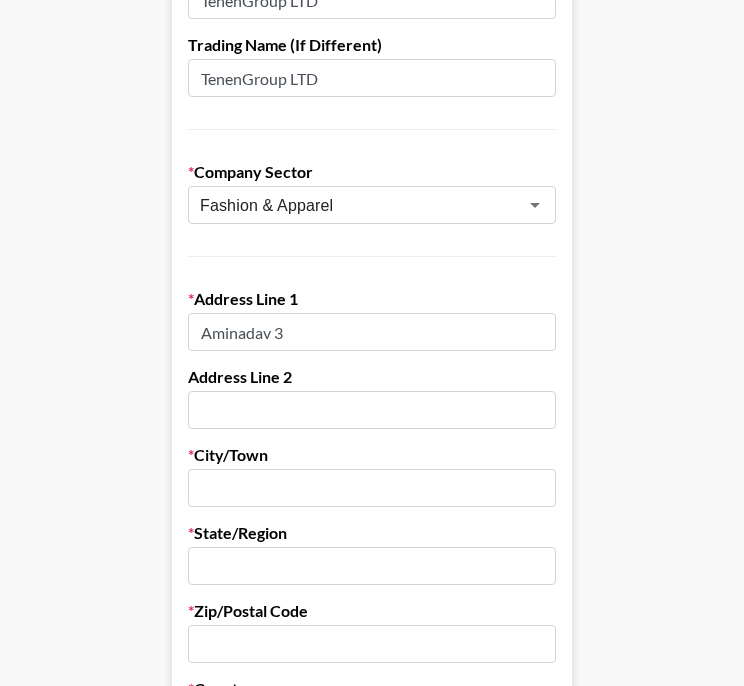 type on "Aminadav 3" 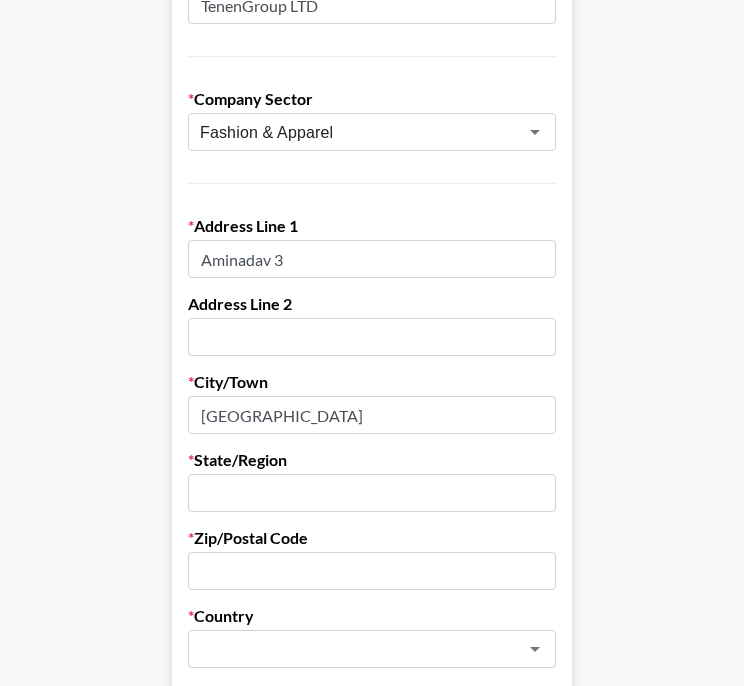 scroll, scrollTop: 448, scrollLeft: 0, axis: vertical 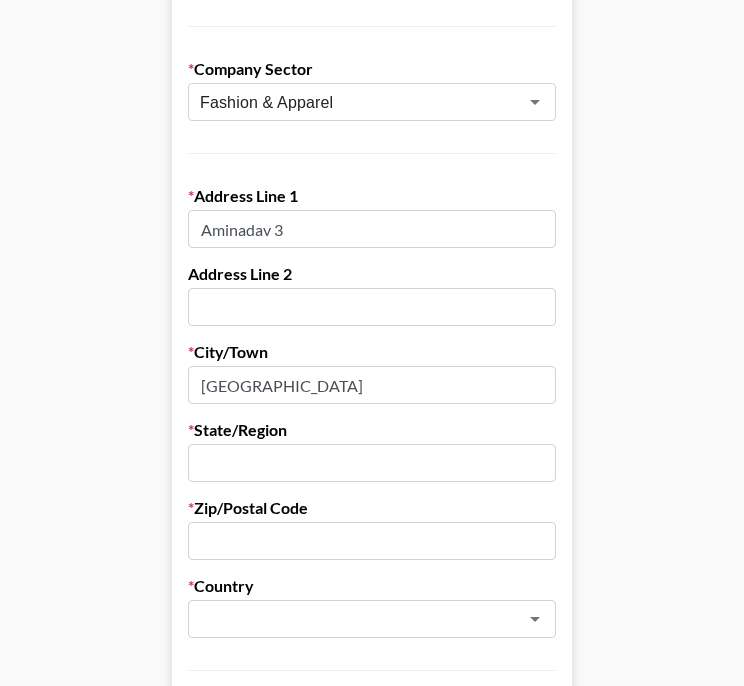 type on "[GEOGRAPHIC_DATA]" 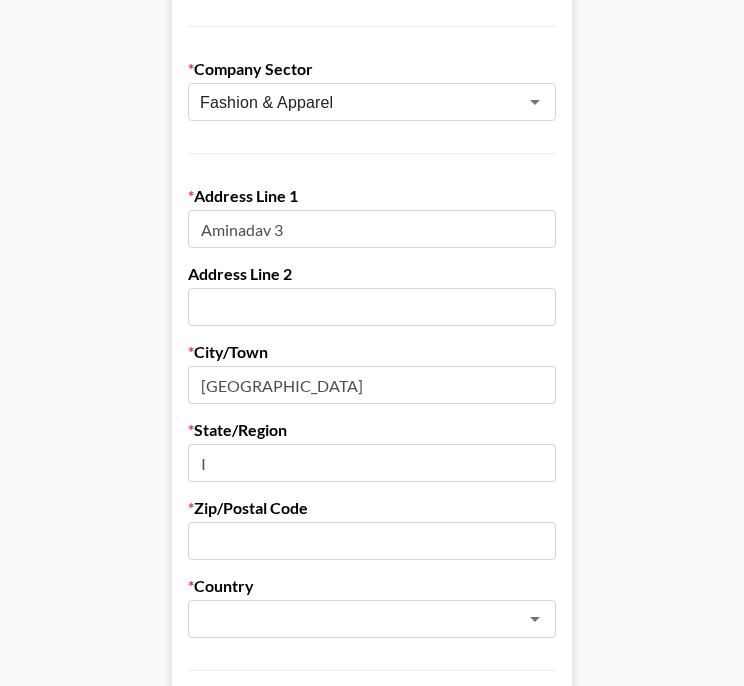 type 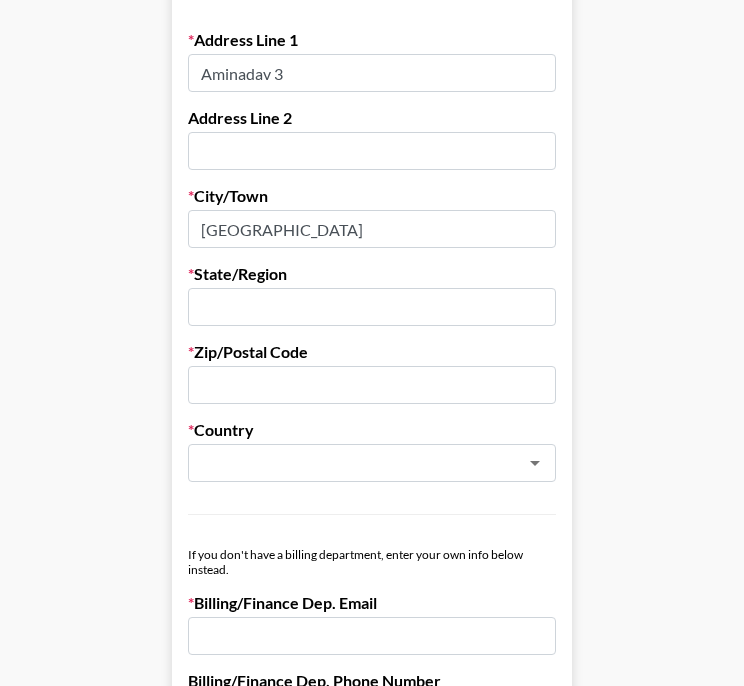 scroll, scrollTop: 606, scrollLeft: 0, axis: vertical 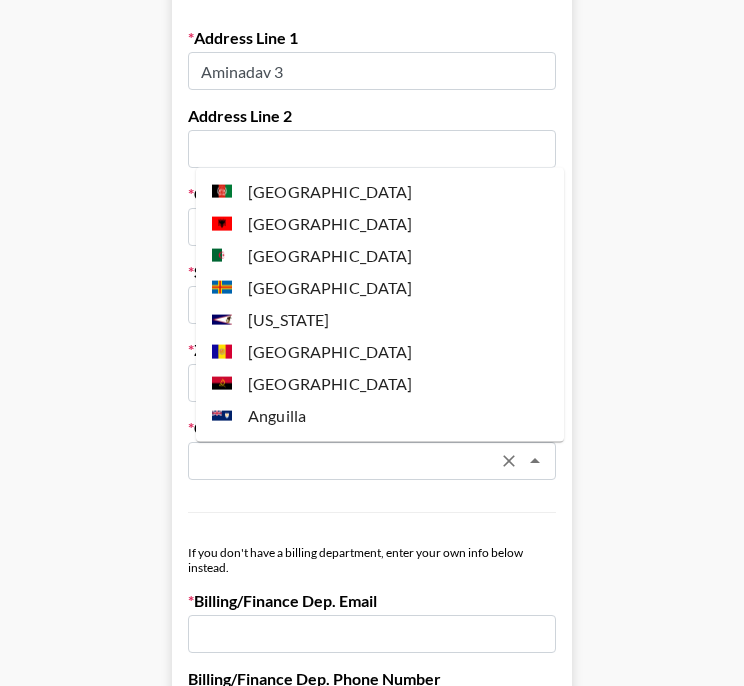 click at bounding box center [345, 461] 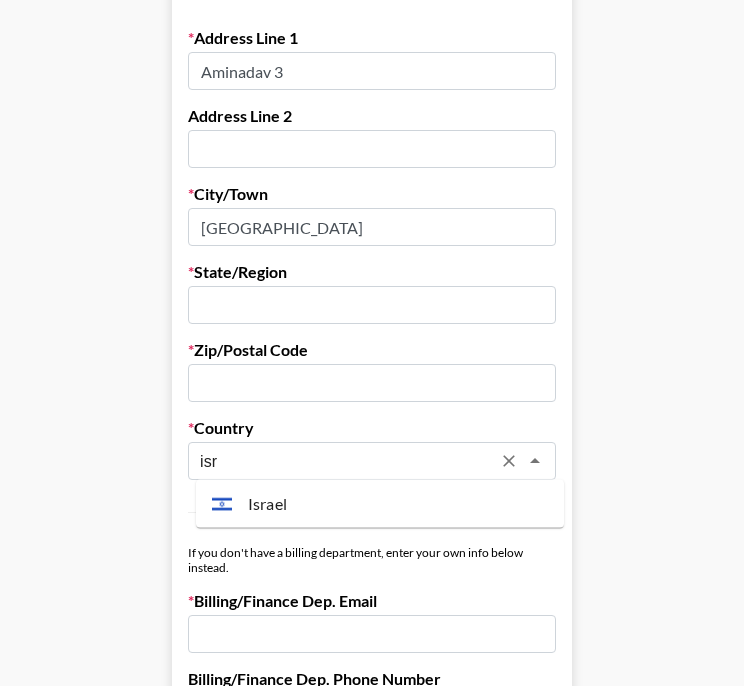 click on "Israel" at bounding box center [380, 504] 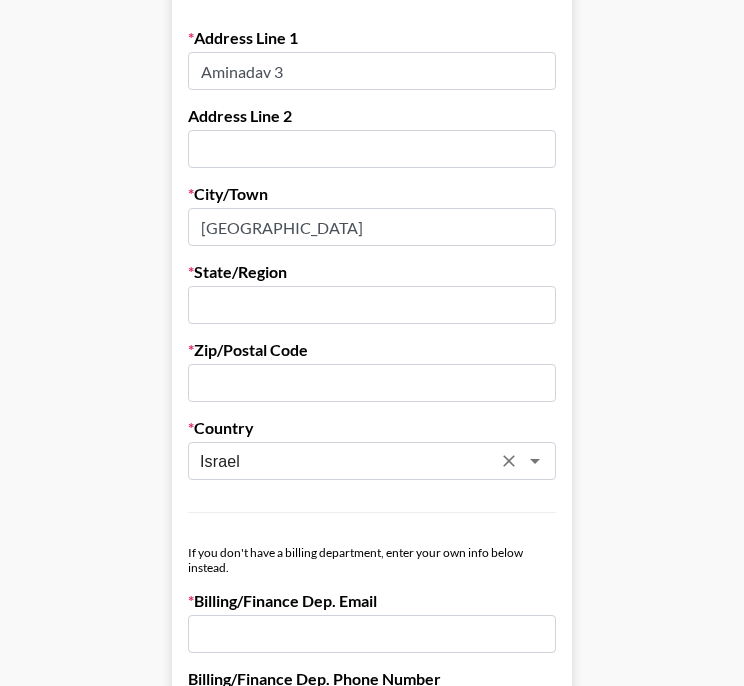 type on "Israel" 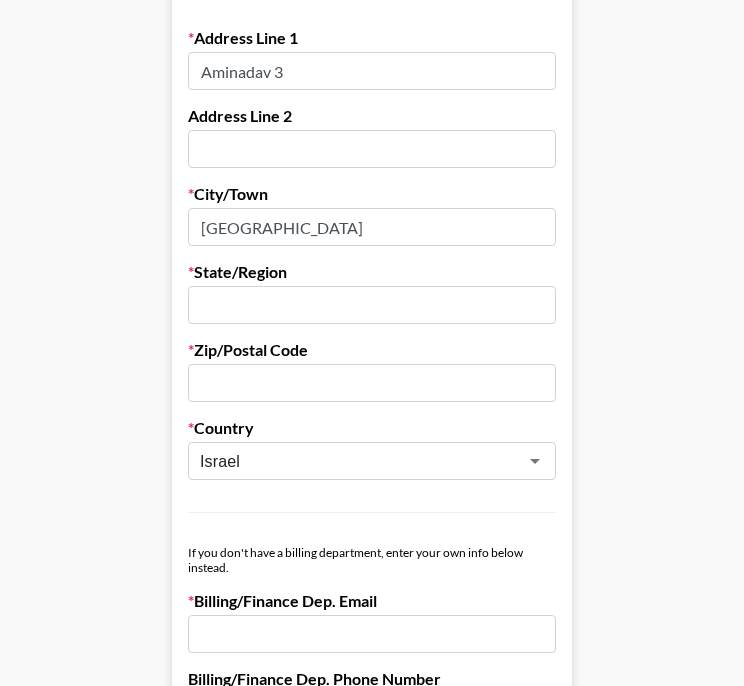 click on "Company Name Oak and [PERSON_NAME] Registered Name (If Different) TenenGroup LTD Trading Name (If Different) TenenGroup LTD Company Sector Fashion & Apparel ​ Address Line 1 Aminadav 3 Address Line 2 City/Town [GEOGRAPHIC_DATA]/Region Zip/Postal Code Country [GEOGRAPHIC_DATA] ​ If you don't have a billing department, enter your own info below instead. Billing/Finance Dep. Email Billing/Finance Dep. Phone Number VAT Number ([GEOGRAPHIC_DATA]/EU Only) Organization Number (if different) Lock Currency Any Currency Allowed USD GBP EUR CAD AUD Approval Requirements Editable by admins only Requires Invoice Notes Requires Purchase Order Requires Uniport Email Payment Terms Invoice Both [PERSON_NAME] and Client Send Invoice to Both Billing Email and [PERSON_NAME] Email Save Client Info" at bounding box center [372, 584] 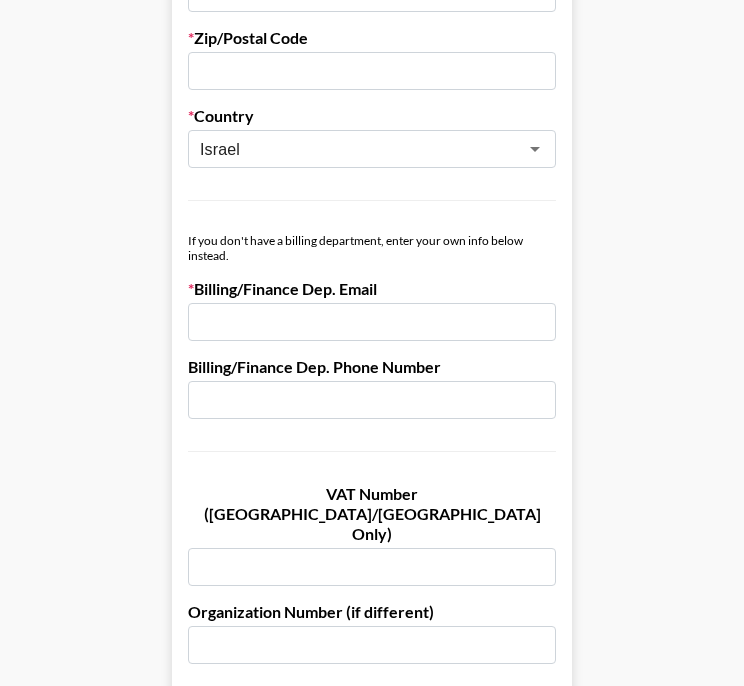 scroll, scrollTop: 938, scrollLeft: 0, axis: vertical 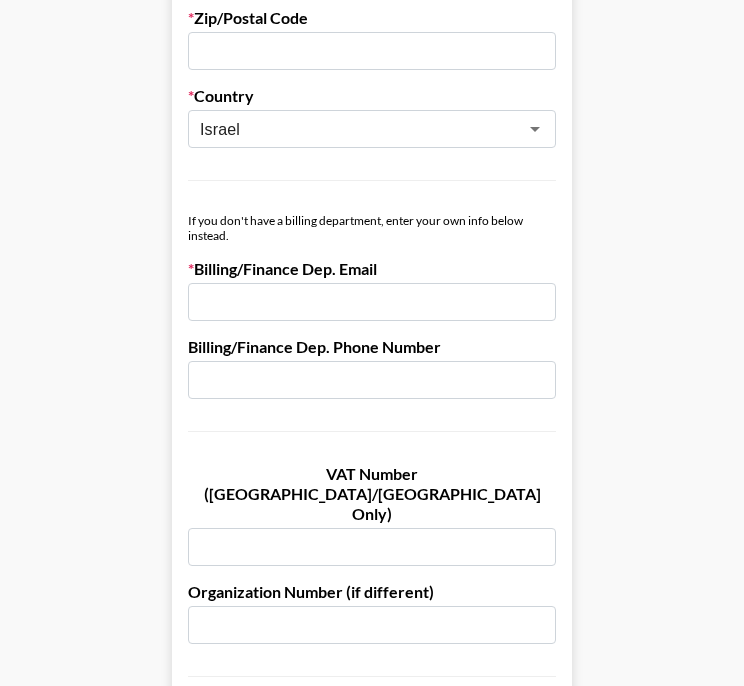 click at bounding box center [372, 380] 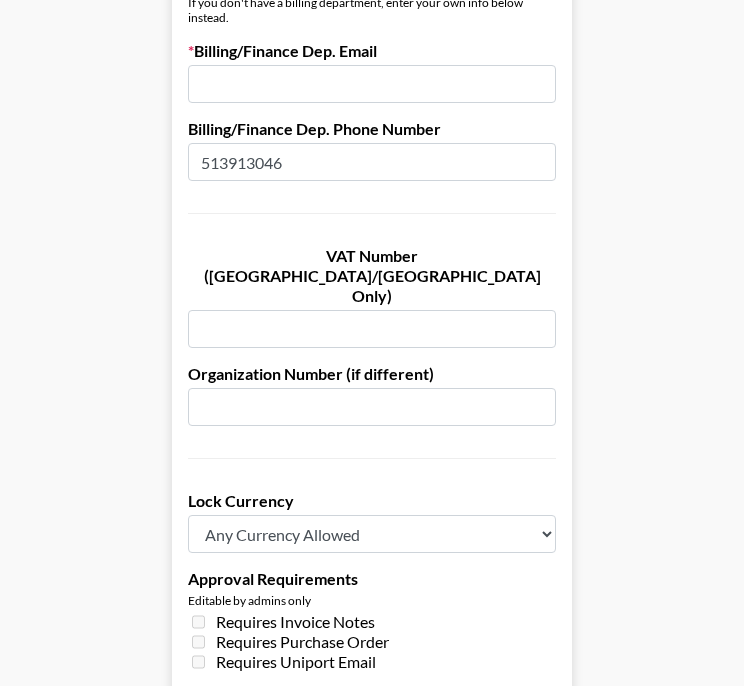scroll, scrollTop: 1184, scrollLeft: 0, axis: vertical 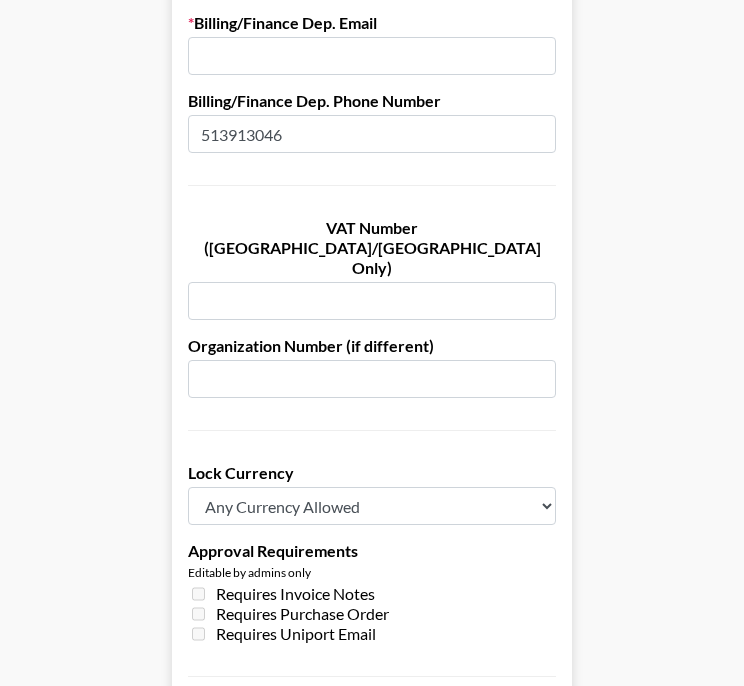 type on "513913046" 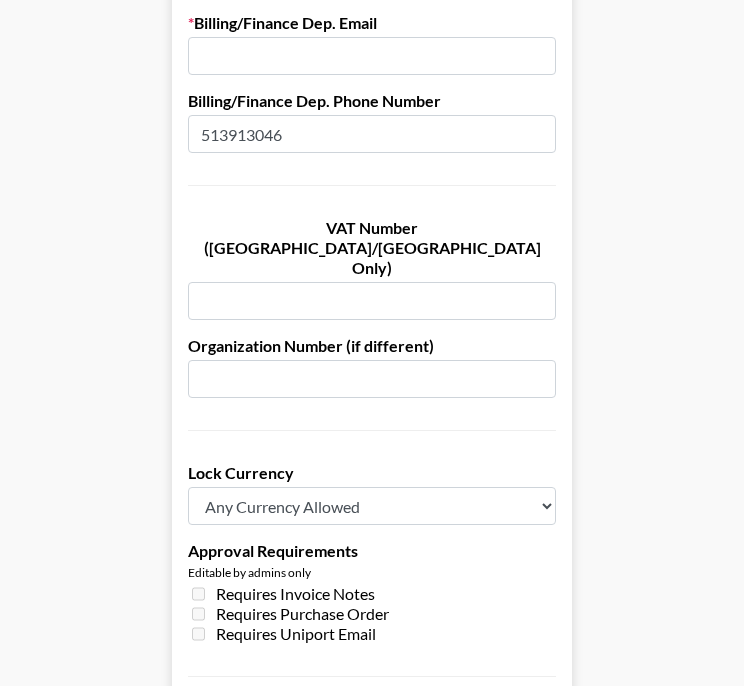 click on "Any Currency Allowed USD GBP EUR CAD AUD" at bounding box center (372, 506) 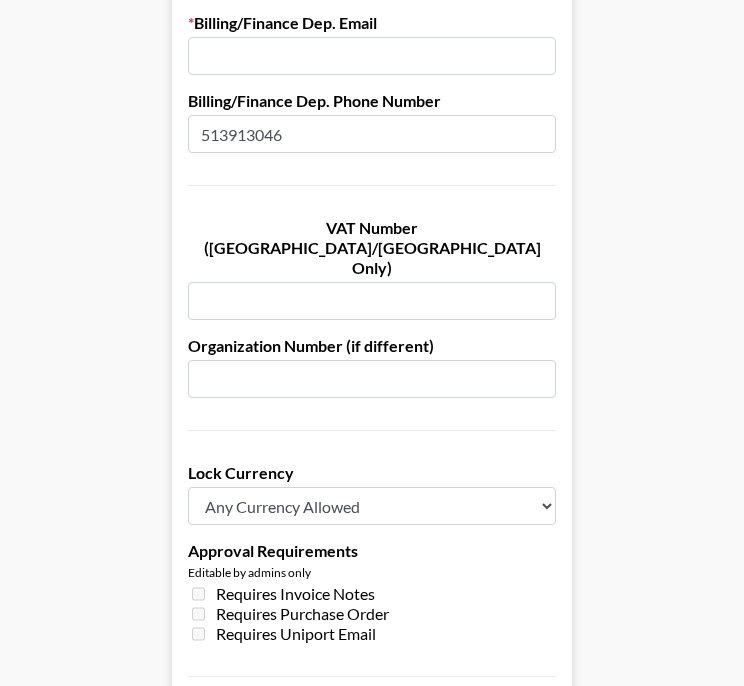 click on "Lock Currency" at bounding box center [372, 473] 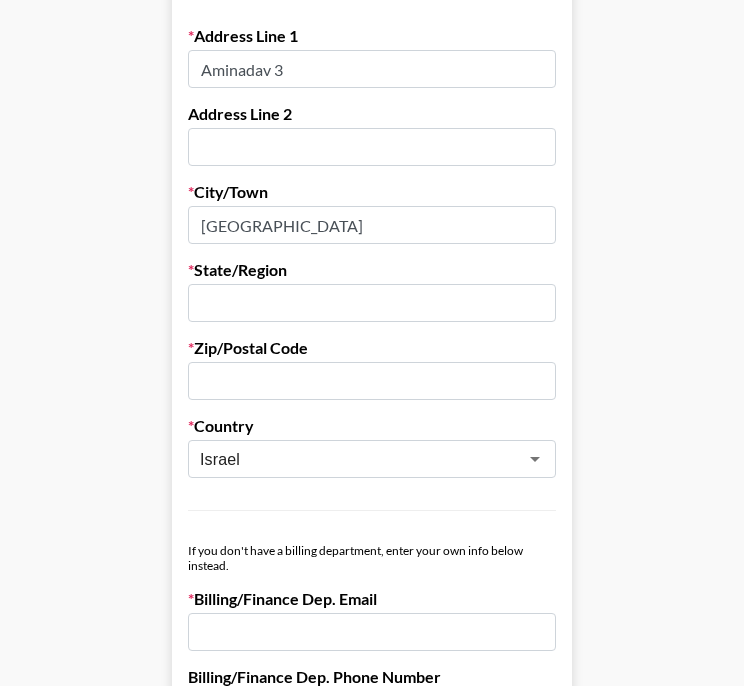scroll, scrollTop: 609, scrollLeft: 0, axis: vertical 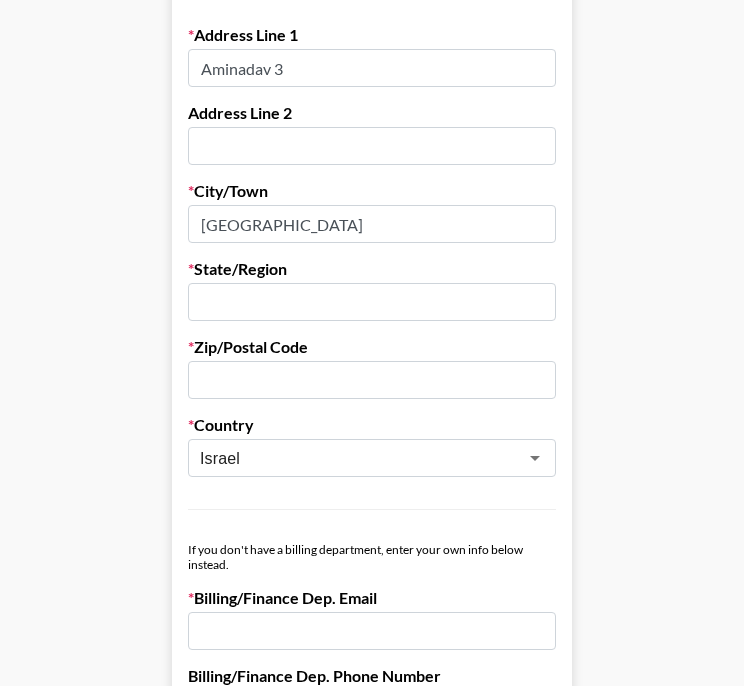 click at bounding box center [372, 380] 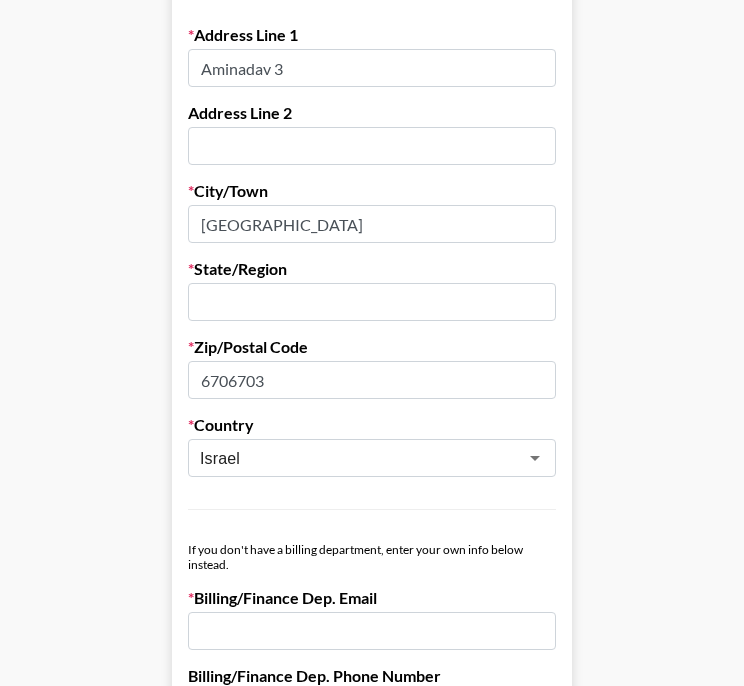 type on "6706703" 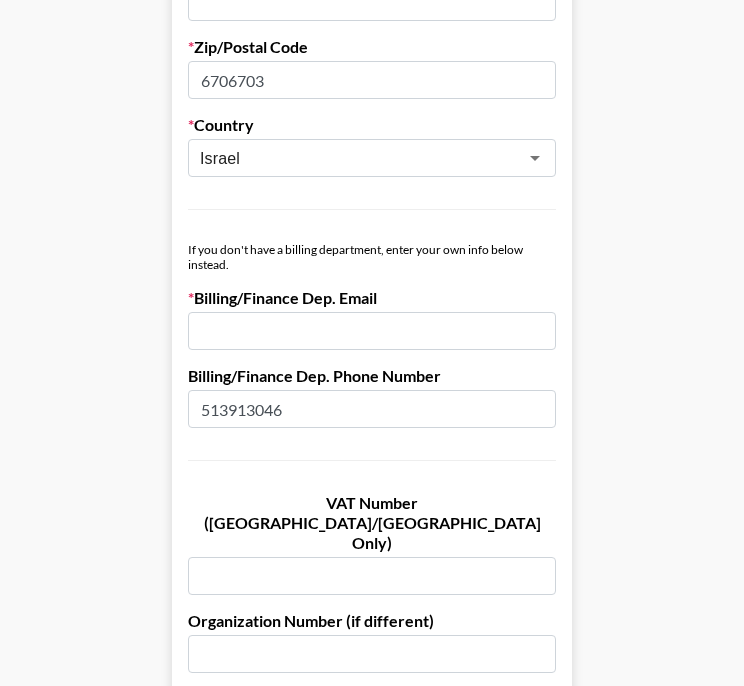 scroll, scrollTop: 817, scrollLeft: 0, axis: vertical 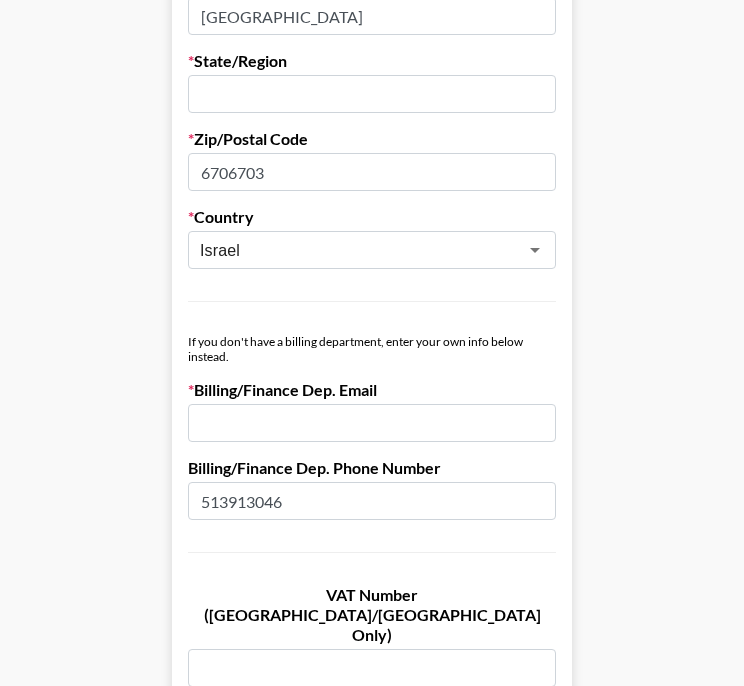 click at bounding box center (372, 94) 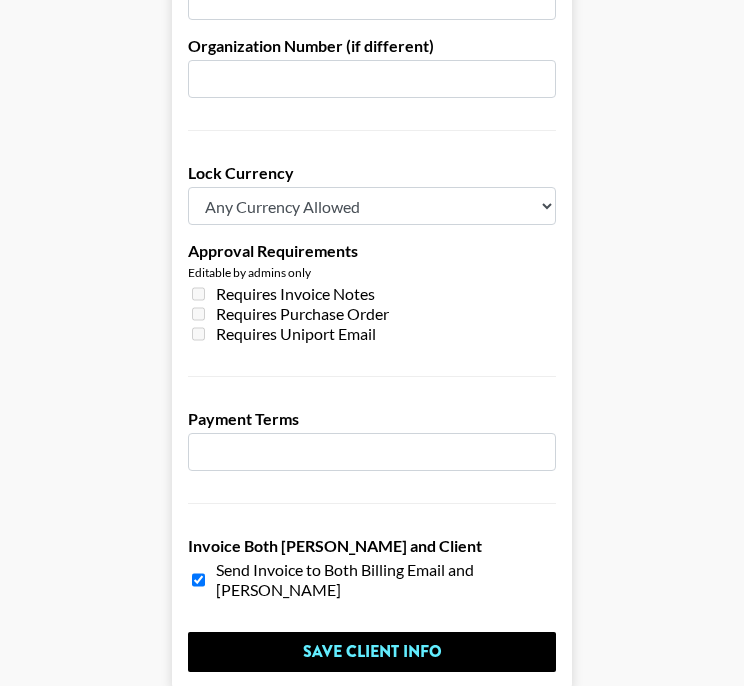 scroll, scrollTop: 1528, scrollLeft: 0, axis: vertical 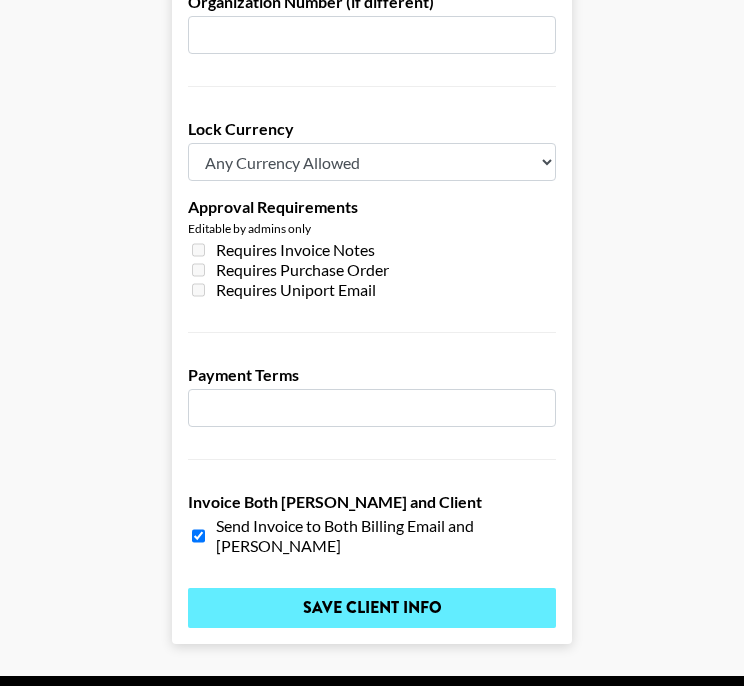 type on "[GEOGRAPHIC_DATA]" 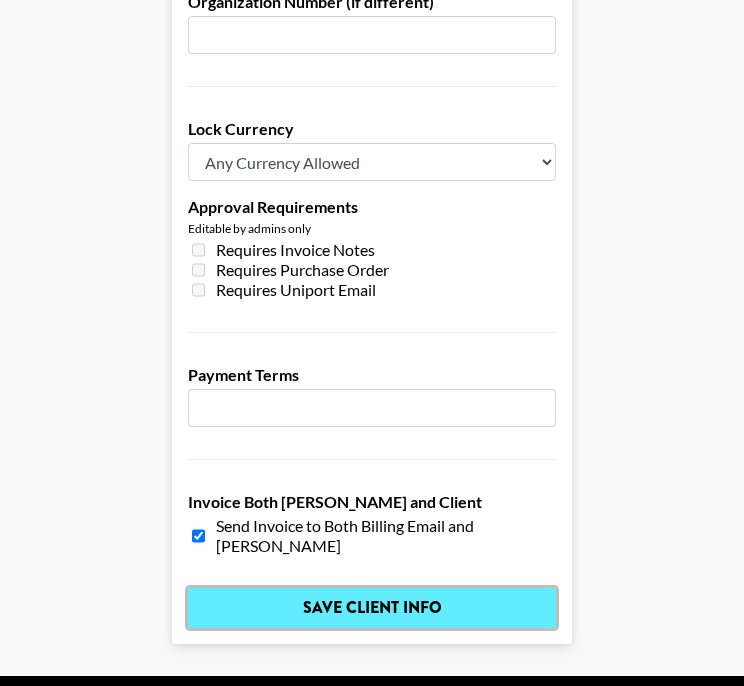 click on "Save Client Info" at bounding box center (372, 608) 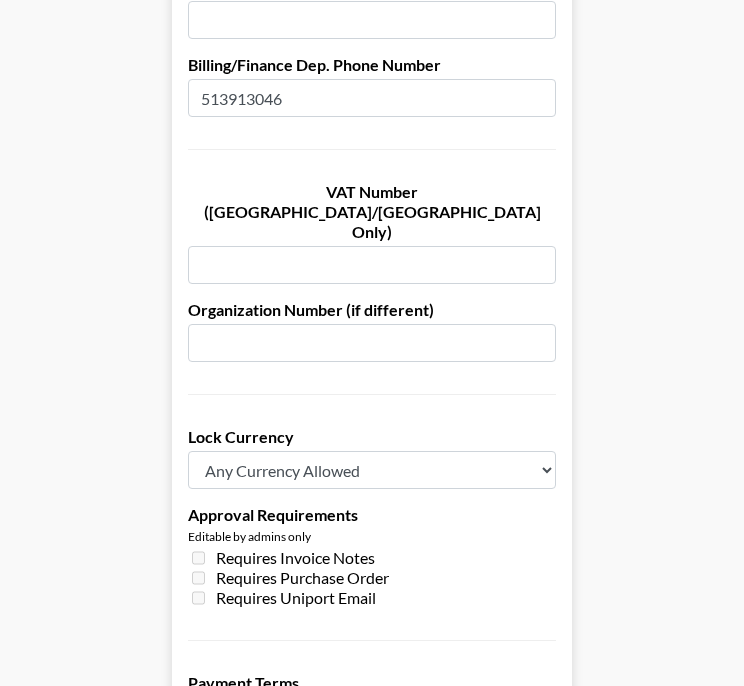 scroll, scrollTop: 929, scrollLeft: 0, axis: vertical 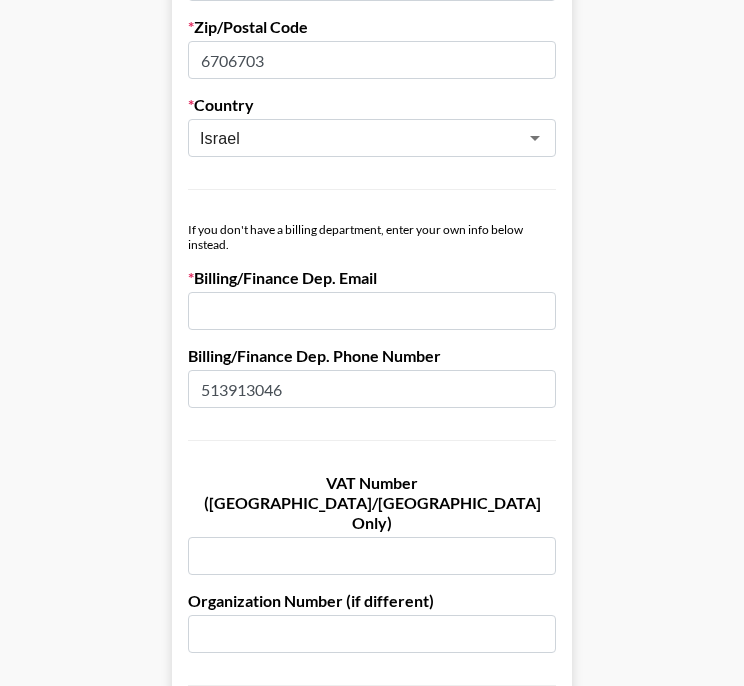 click at bounding box center (372, 311) 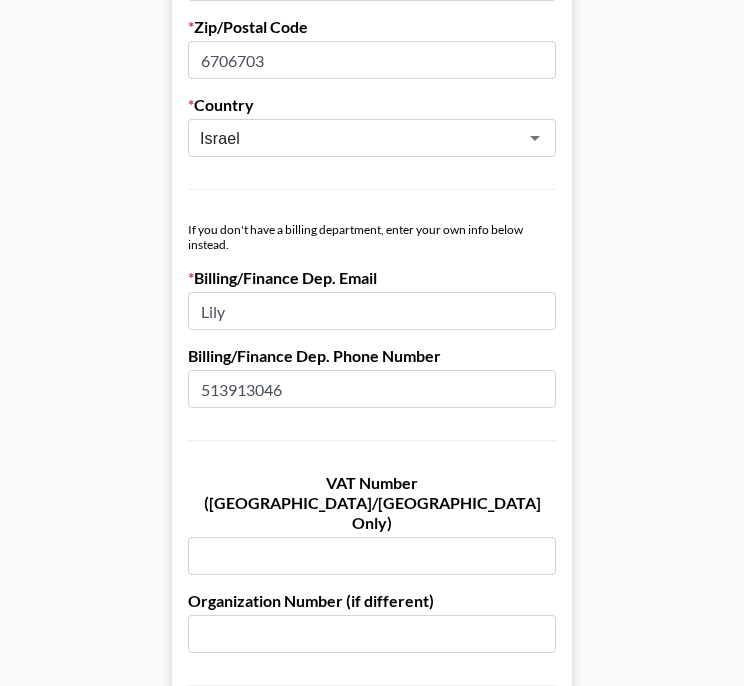 type on "[EMAIL_ADDRESS][DOMAIN_NAME]" 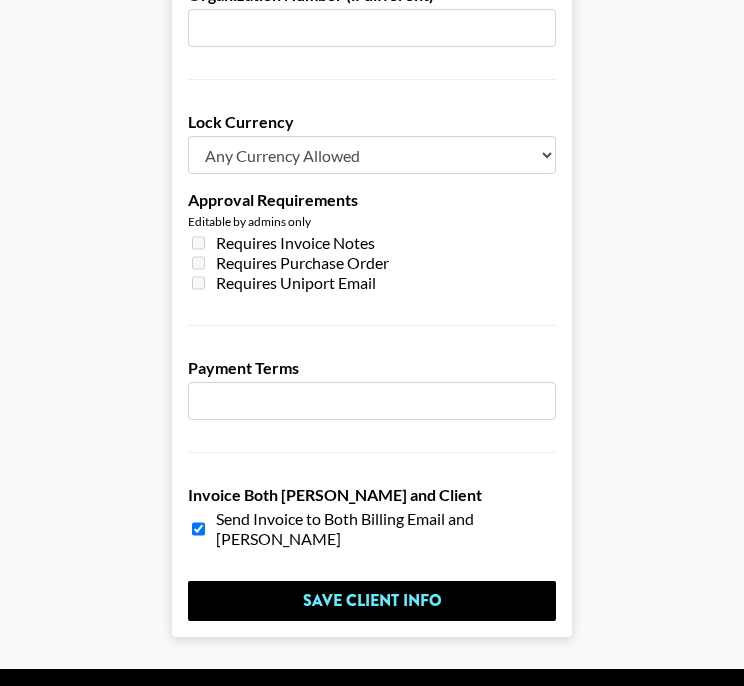 scroll, scrollTop: 1556, scrollLeft: 0, axis: vertical 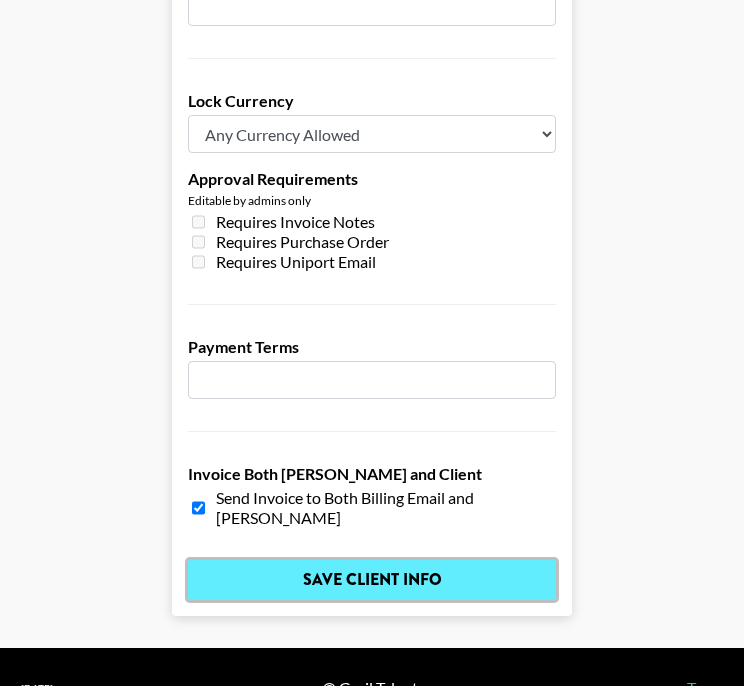 click on "Save Client Info" at bounding box center [372, 580] 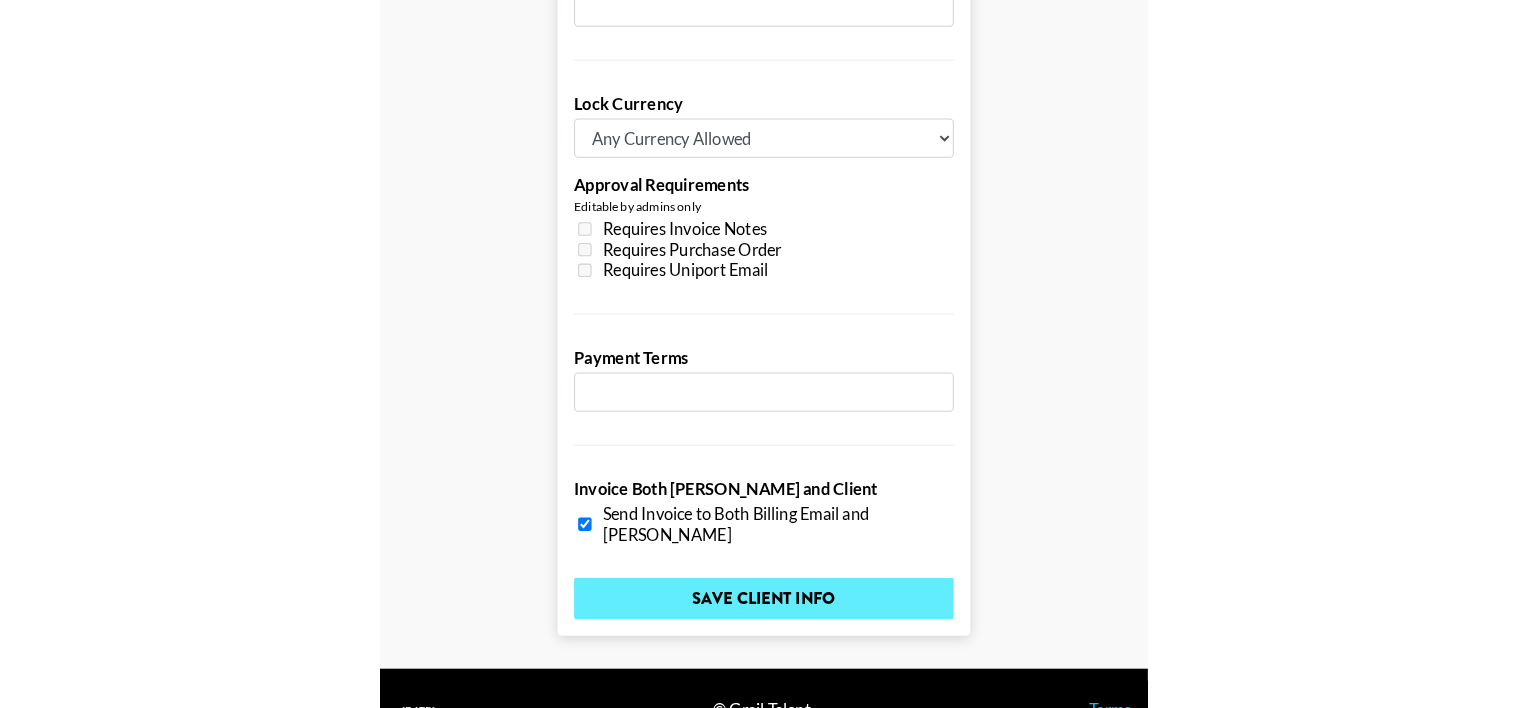 scroll, scrollTop: 0, scrollLeft: 0, axis: both 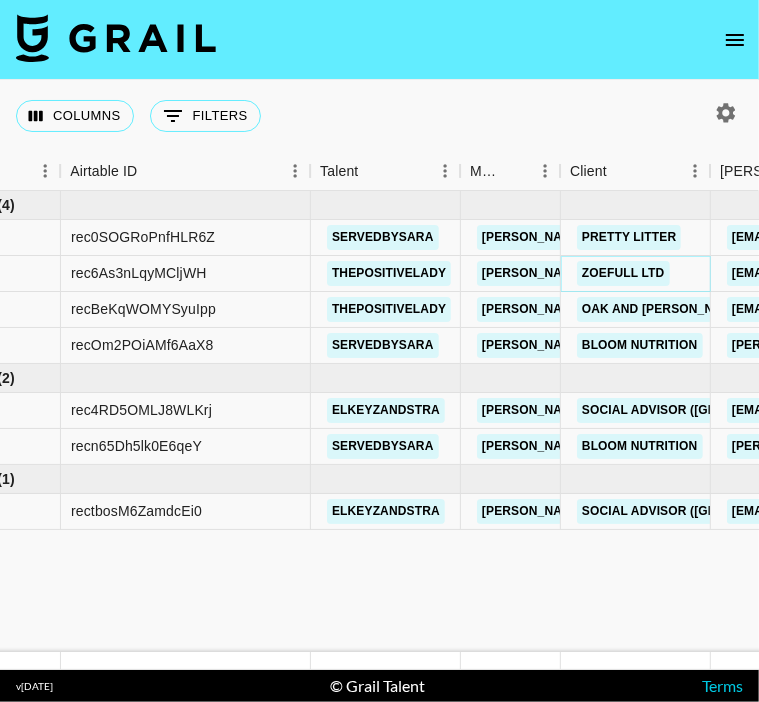 click on "Zoefull LTD" at bounding box center (623, 273) 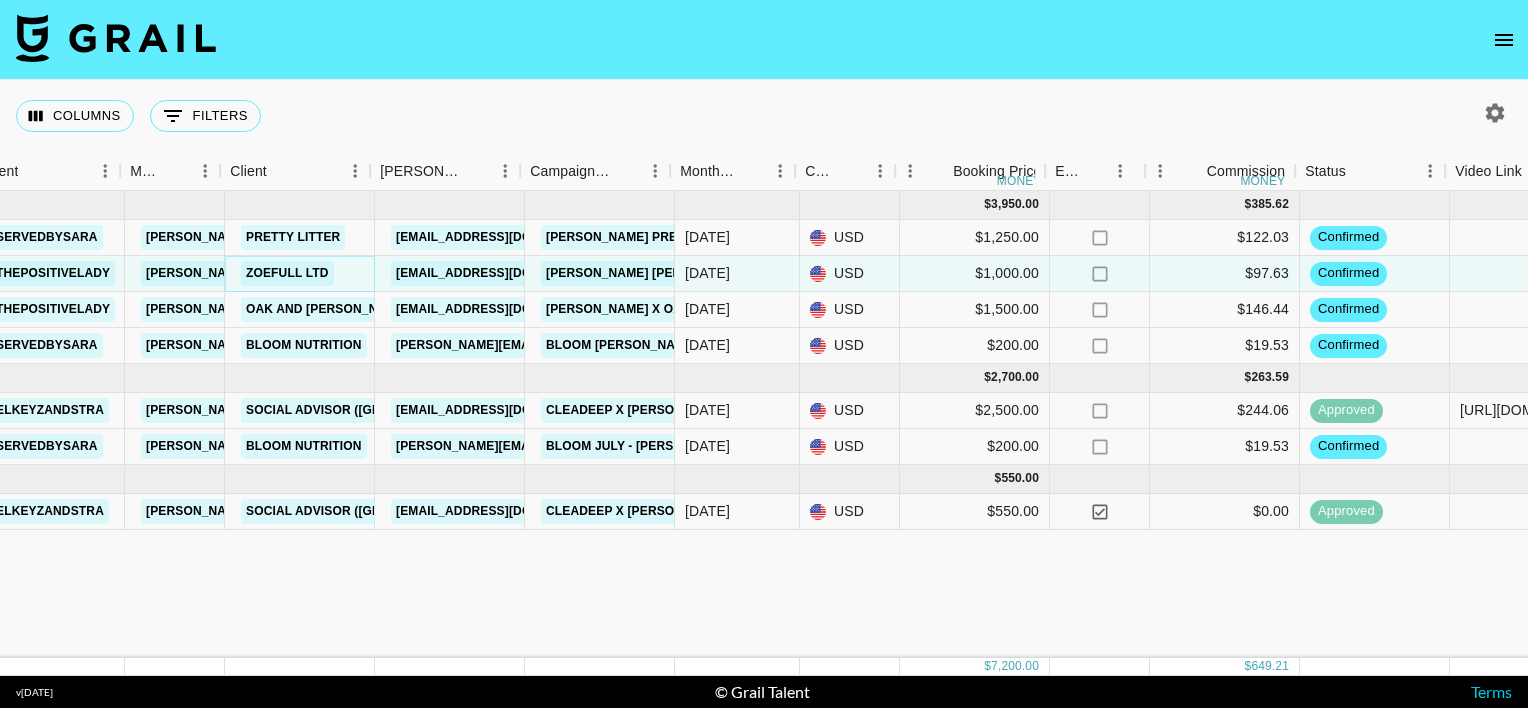 scroll, scrollTop: 0, scrollLeft: 446, axis: horizontal 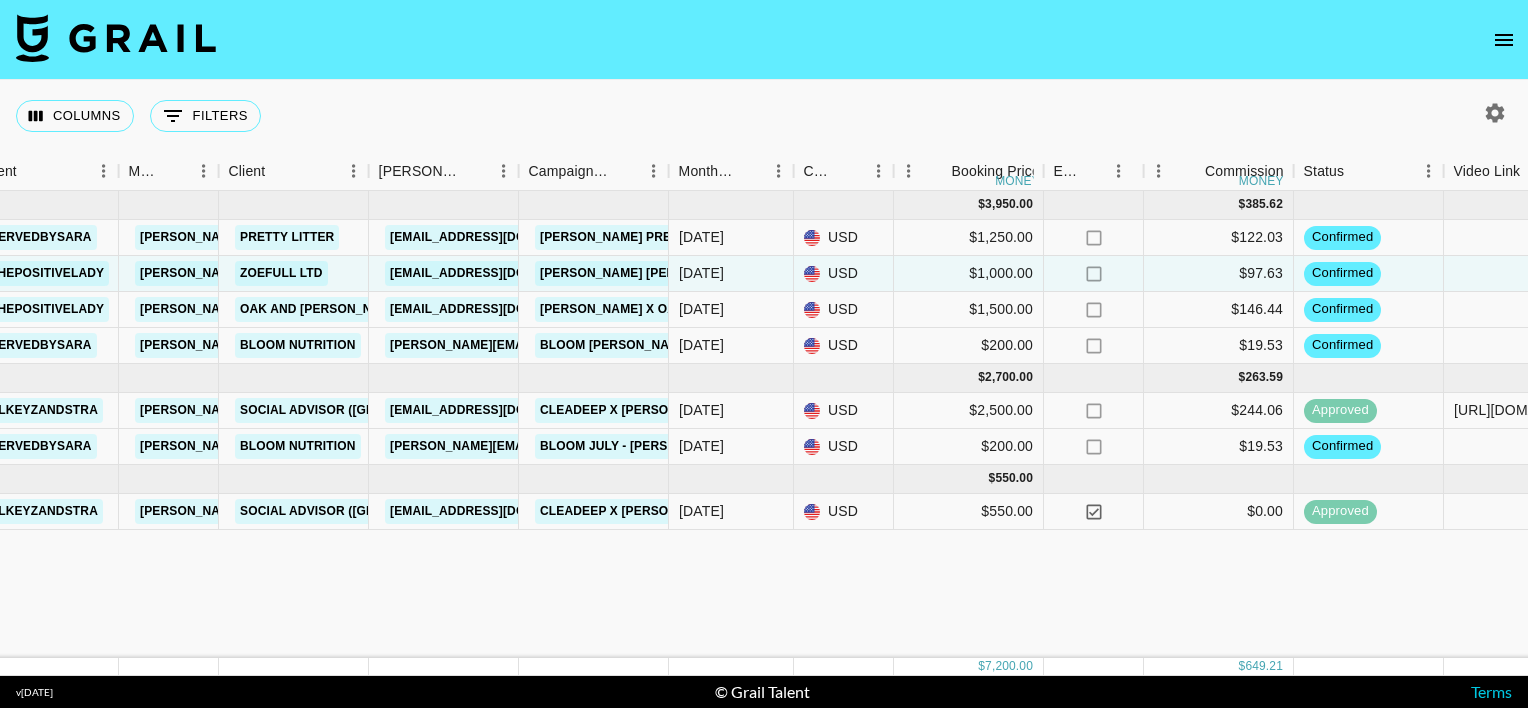 click on "Columns 0 Filters + Booking" at bounding box center [764, 116] 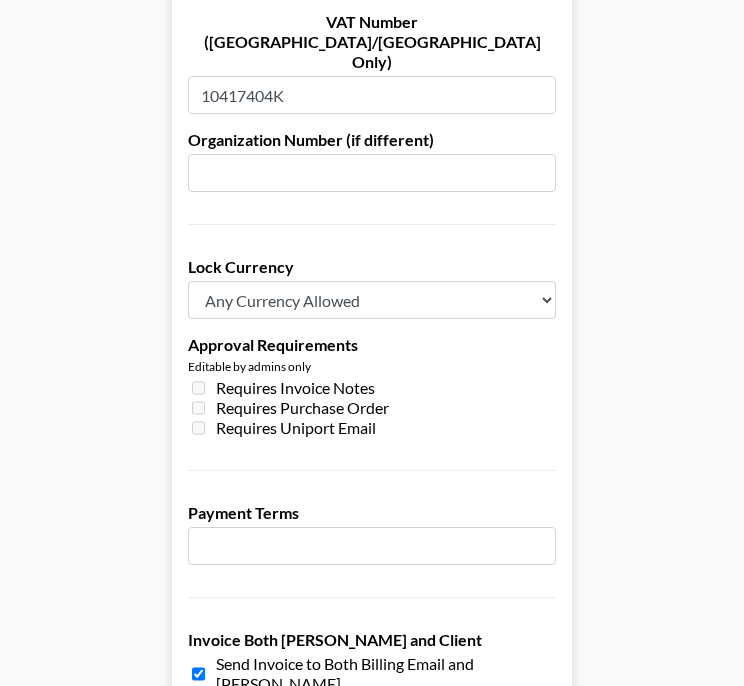 scroll, scrollTop: 1479, scrollLeft: 0, axis: vertical 